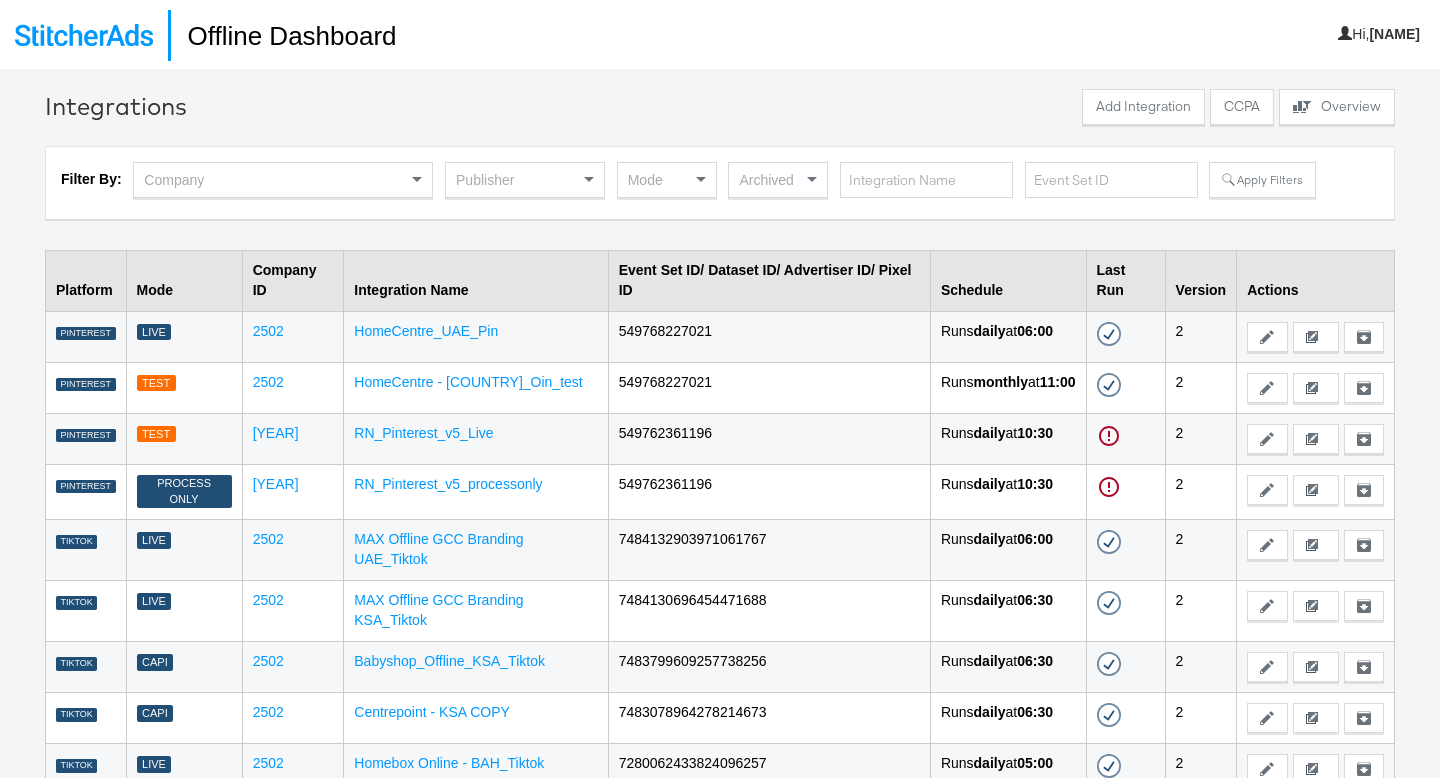 scroll, scrollTop: 0, scrollLeft: 0, axis: both 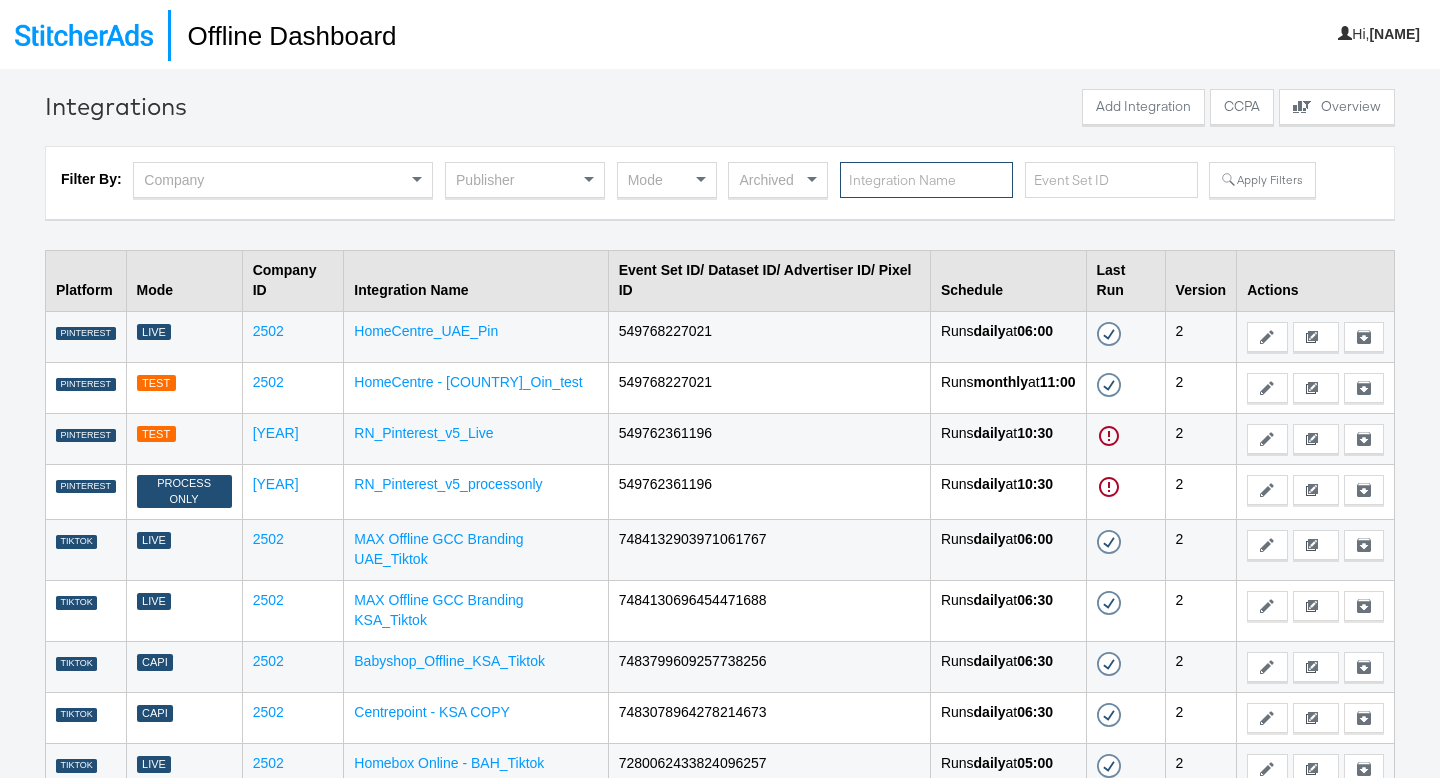 click at bounding box center [926, 180] 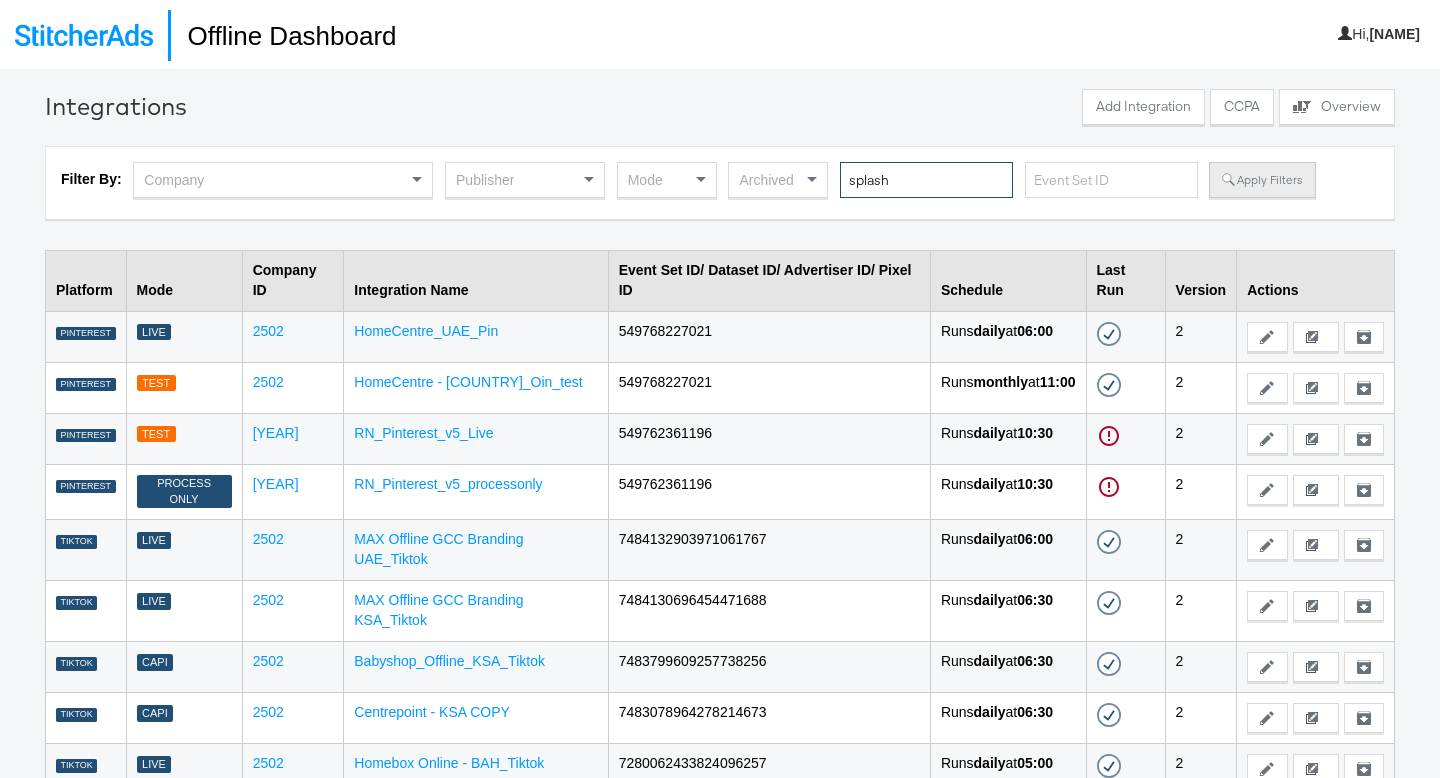 type on "splash" 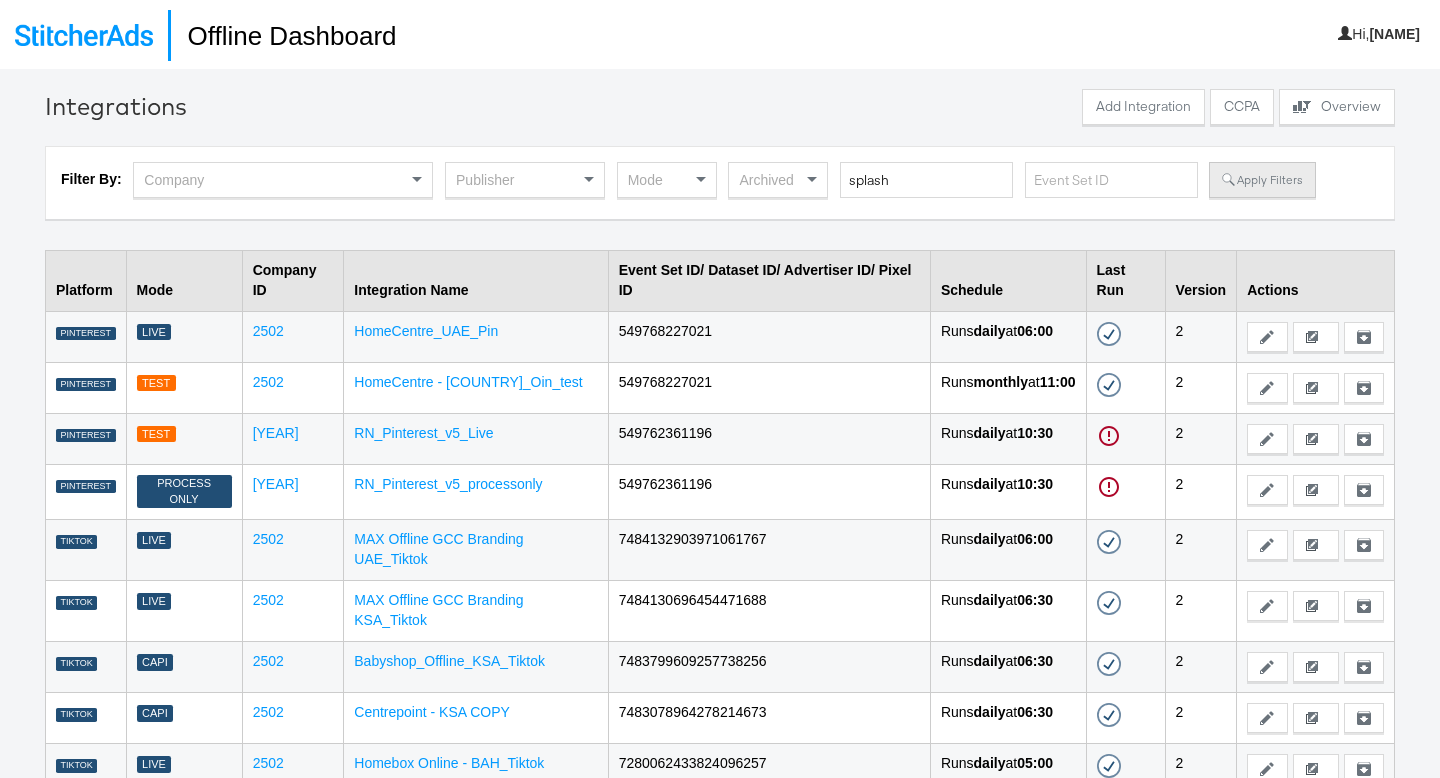 click on "Apply Filters" at bounding box center [1262, 180] 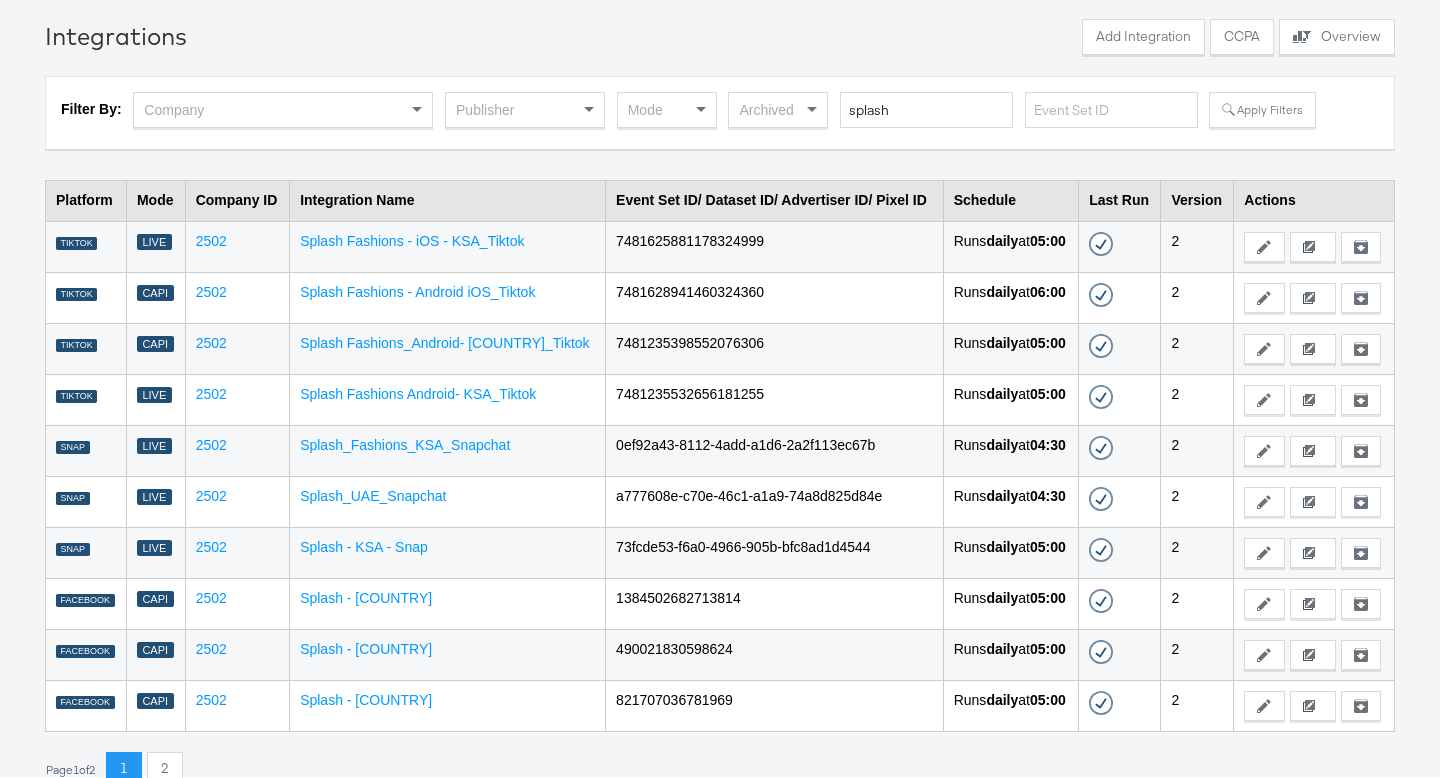 scroll, scrollTop: 74, scrollLeft: 0, axis: vertical 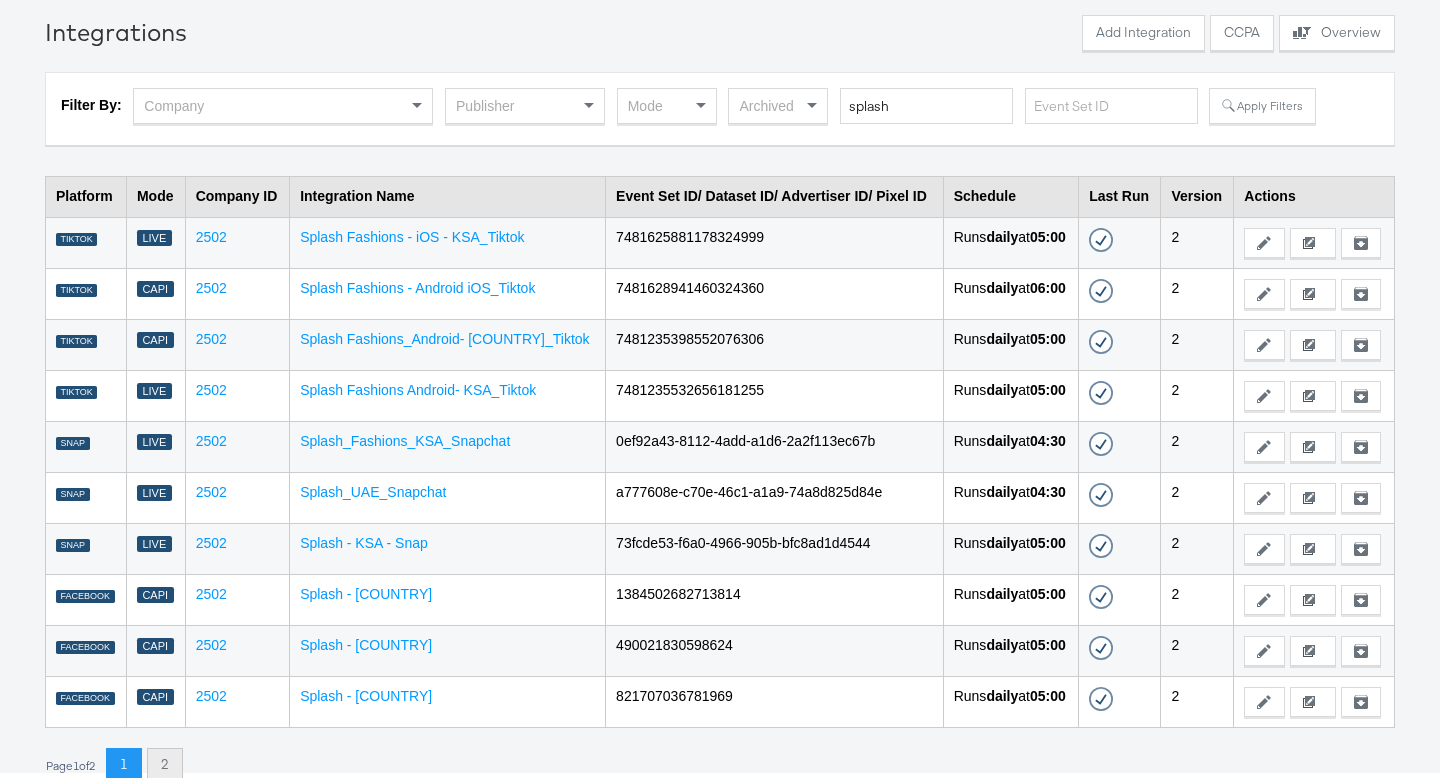click on "2" at bounding box center (165, 766) 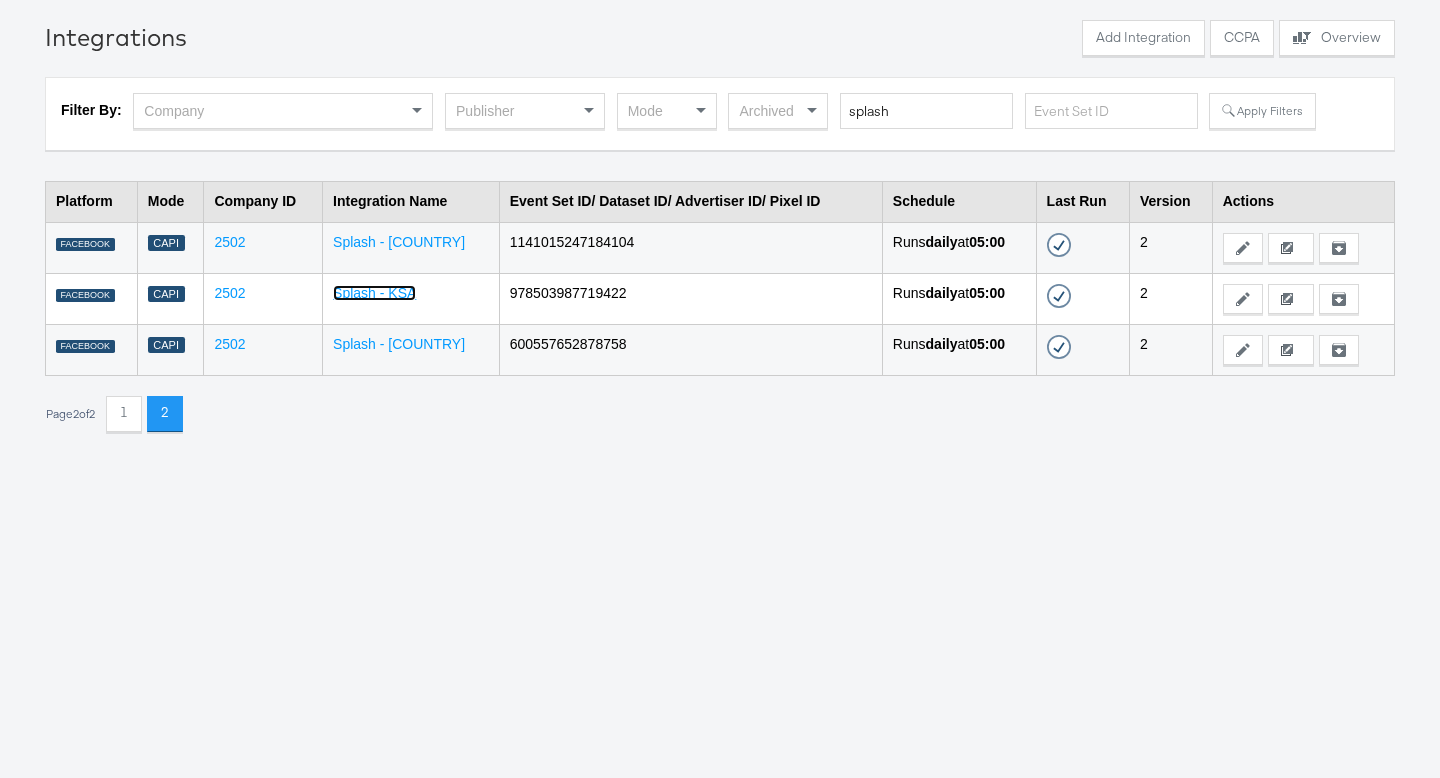 click on "Splash - KSA" at bounding box center [374, 293] 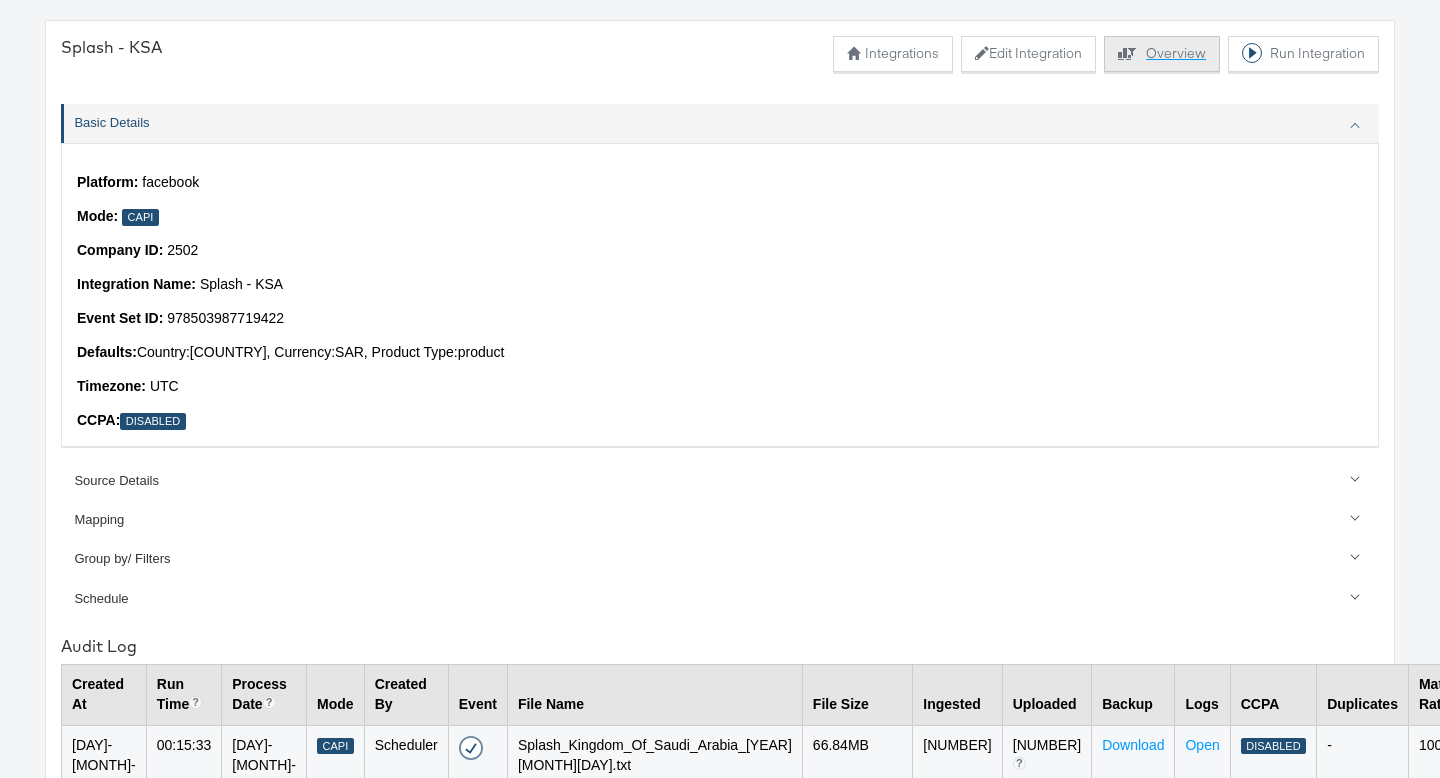 click on "Explore activity for this offline processor   Overview" at bounding box center (1162, 54) 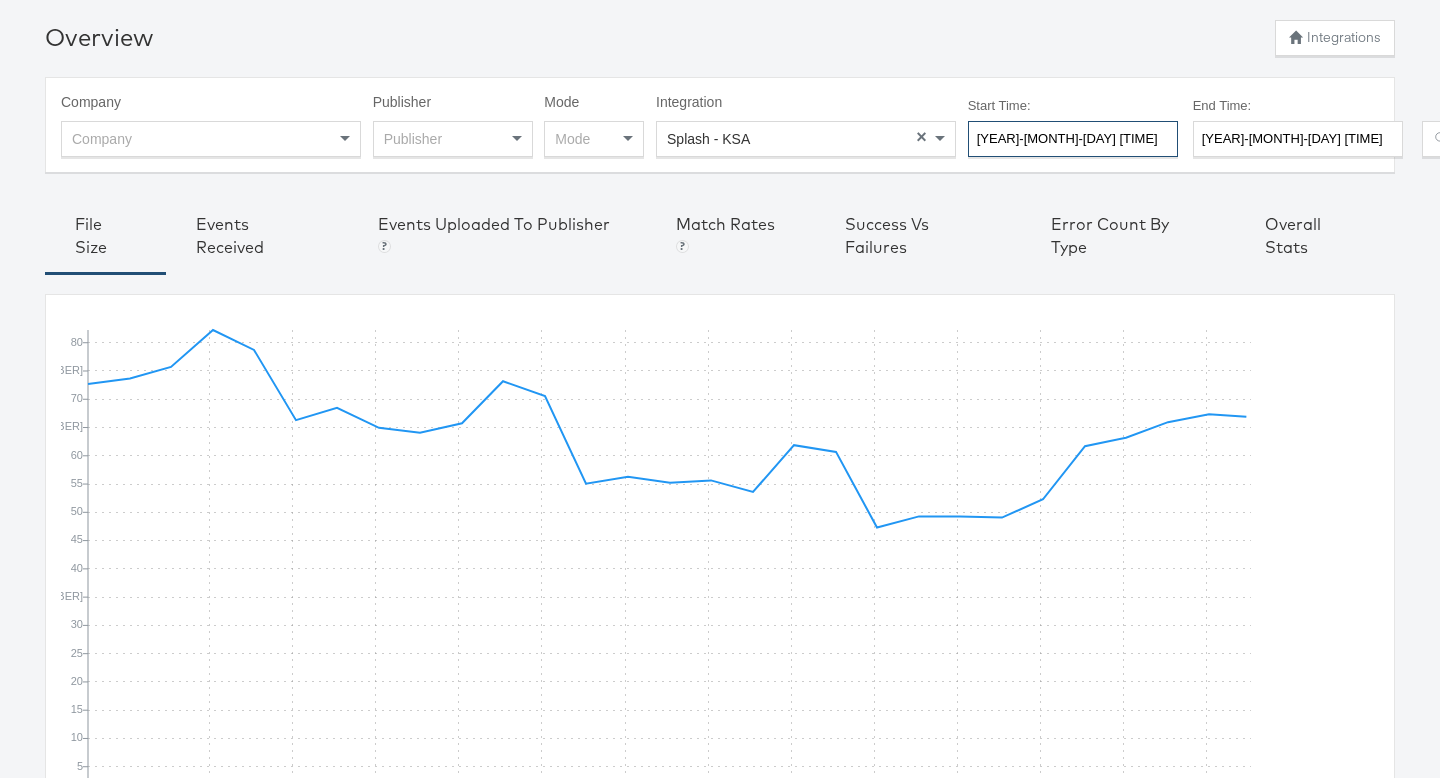 click on "[YEAR]-[MONTH]-[DAY] [TIME]" at bounding box center [1073, 139] 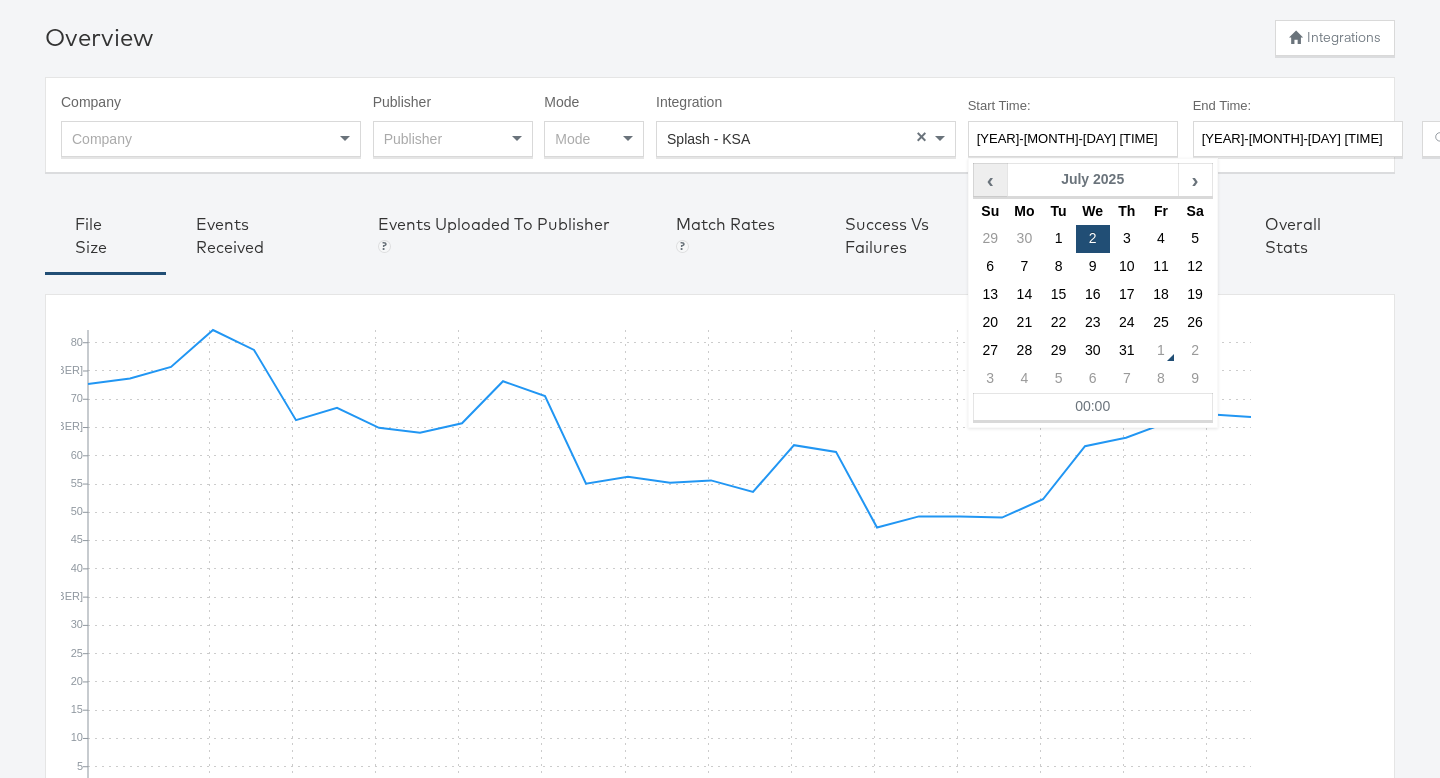 click on "‹" at bounding box center [990, 180] 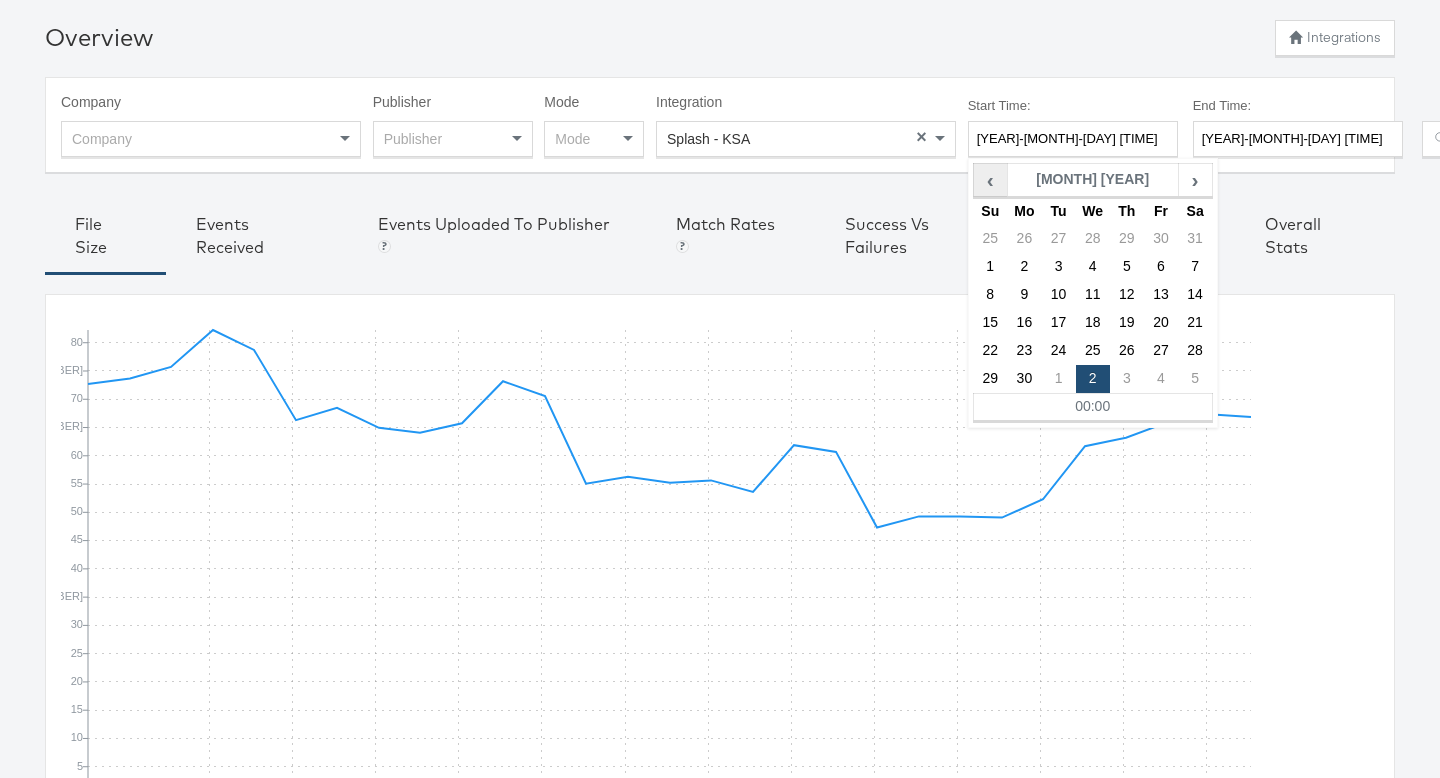 click on "‹" at bounding box center [990, 180] 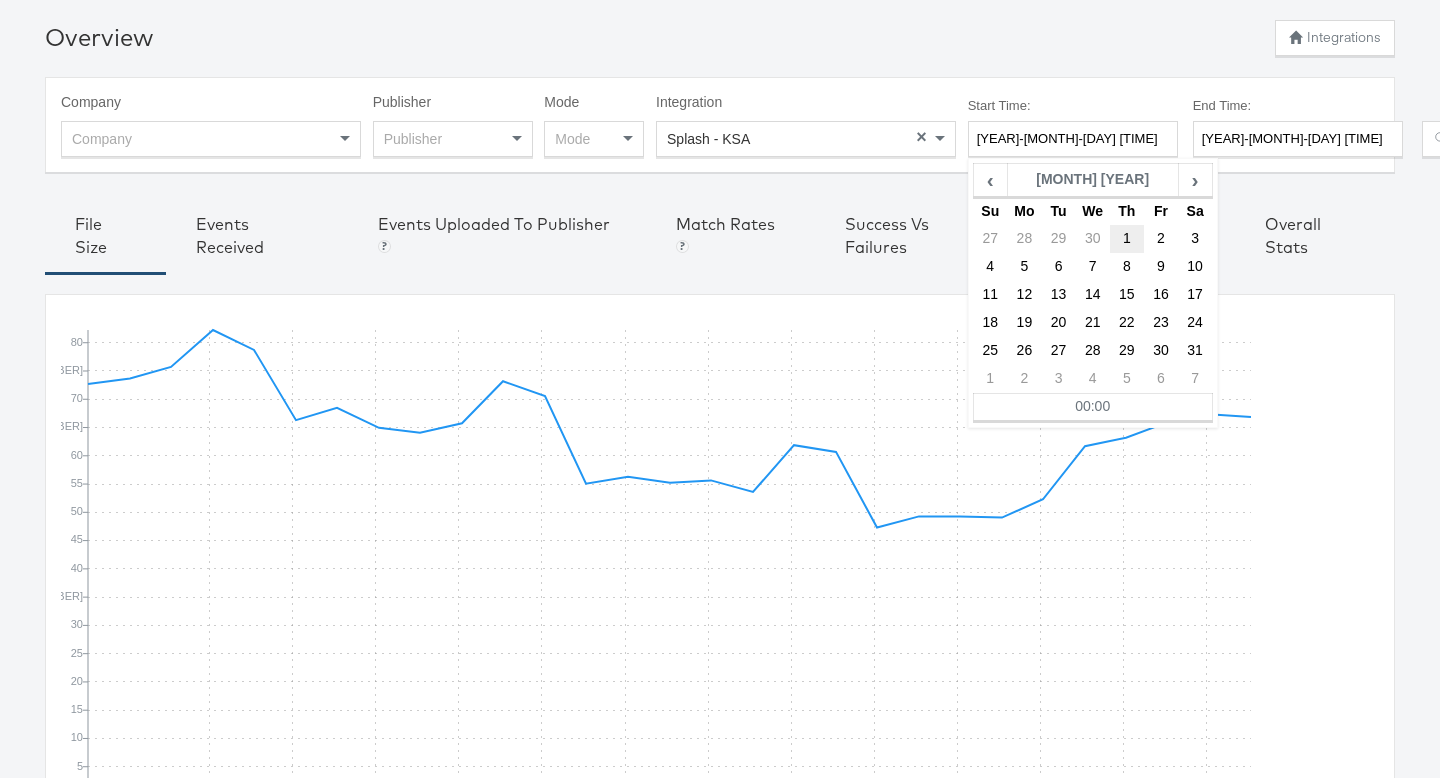 click on "1" at bounding box center [1127, 239] 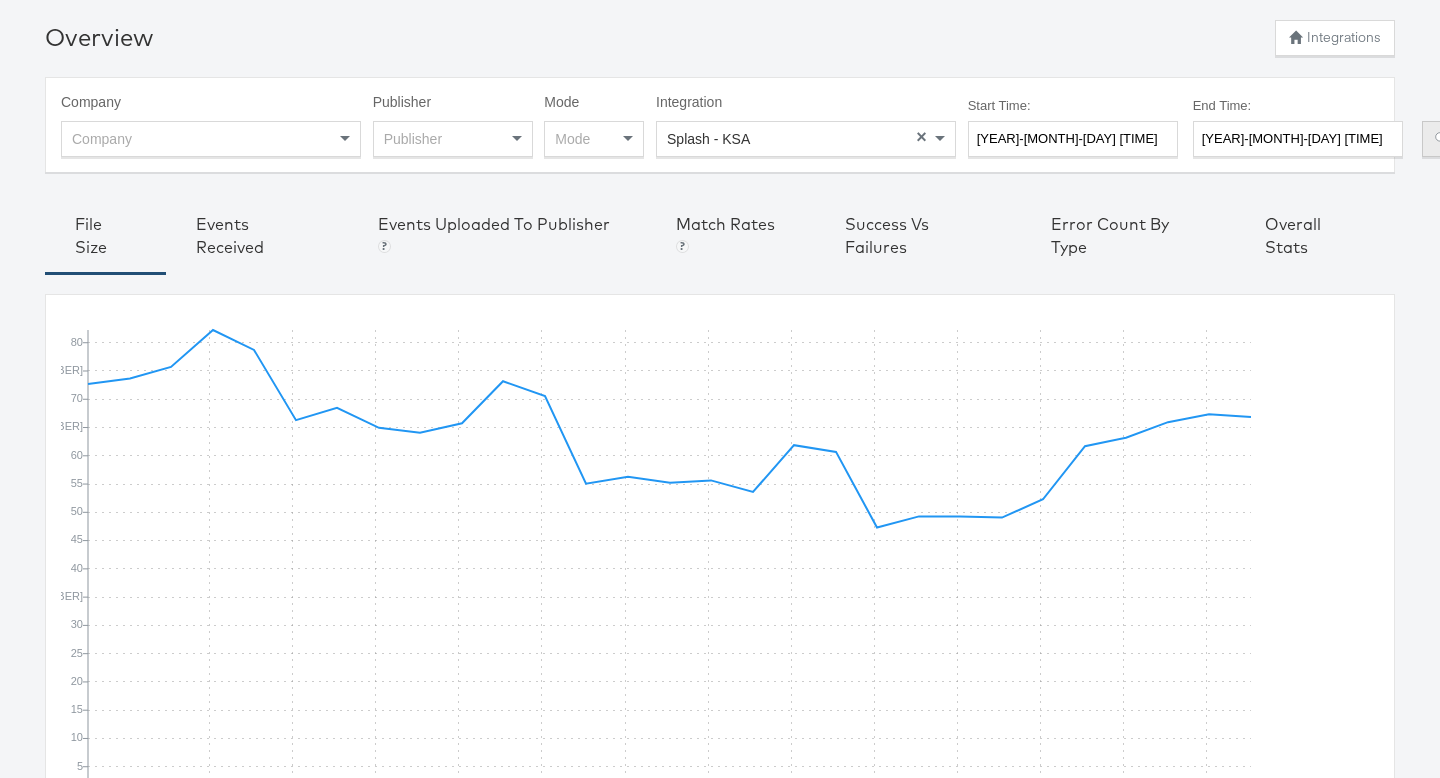 click on "Apply Filters" at bounding box center (1458, 139) 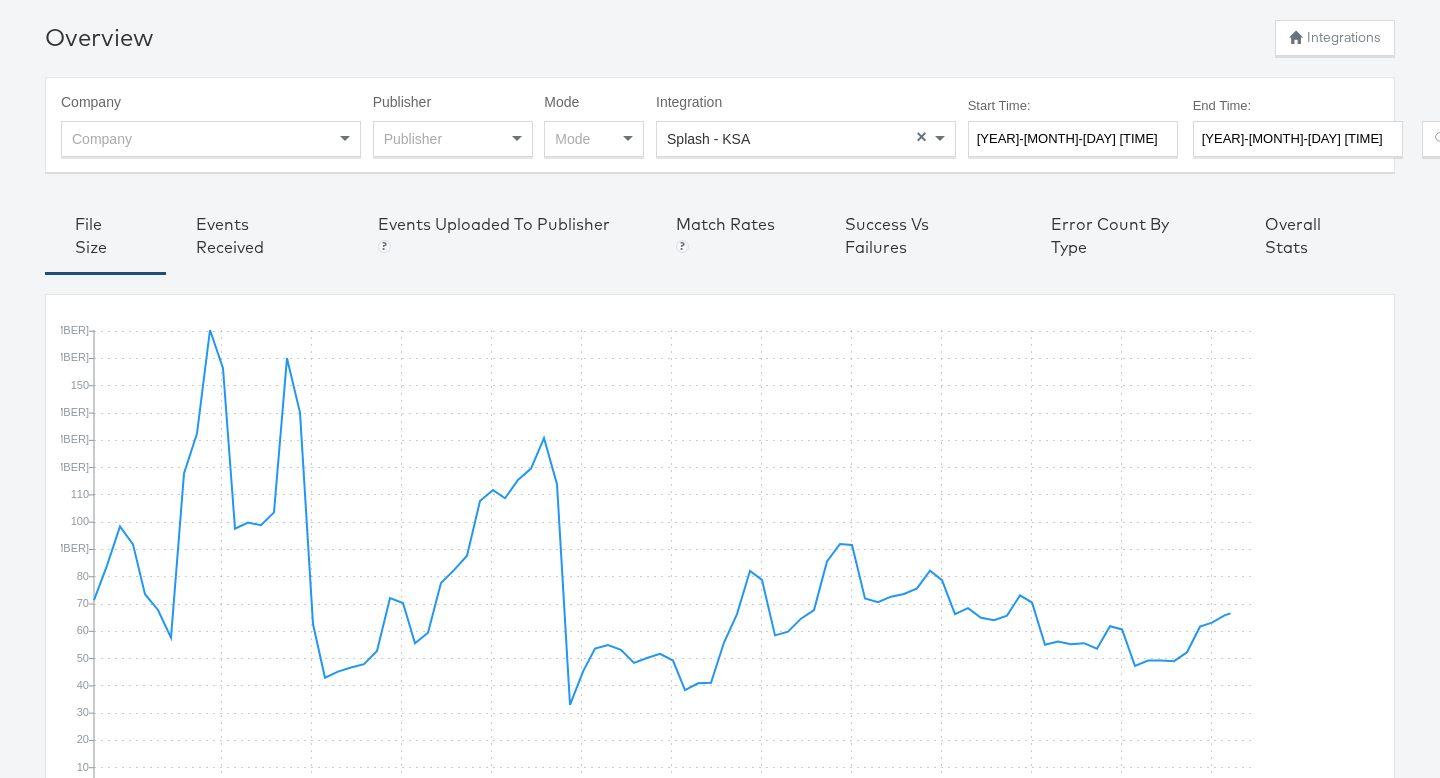 scroll, scrollTop: 126, scrollLeft: 0, axis: vertical 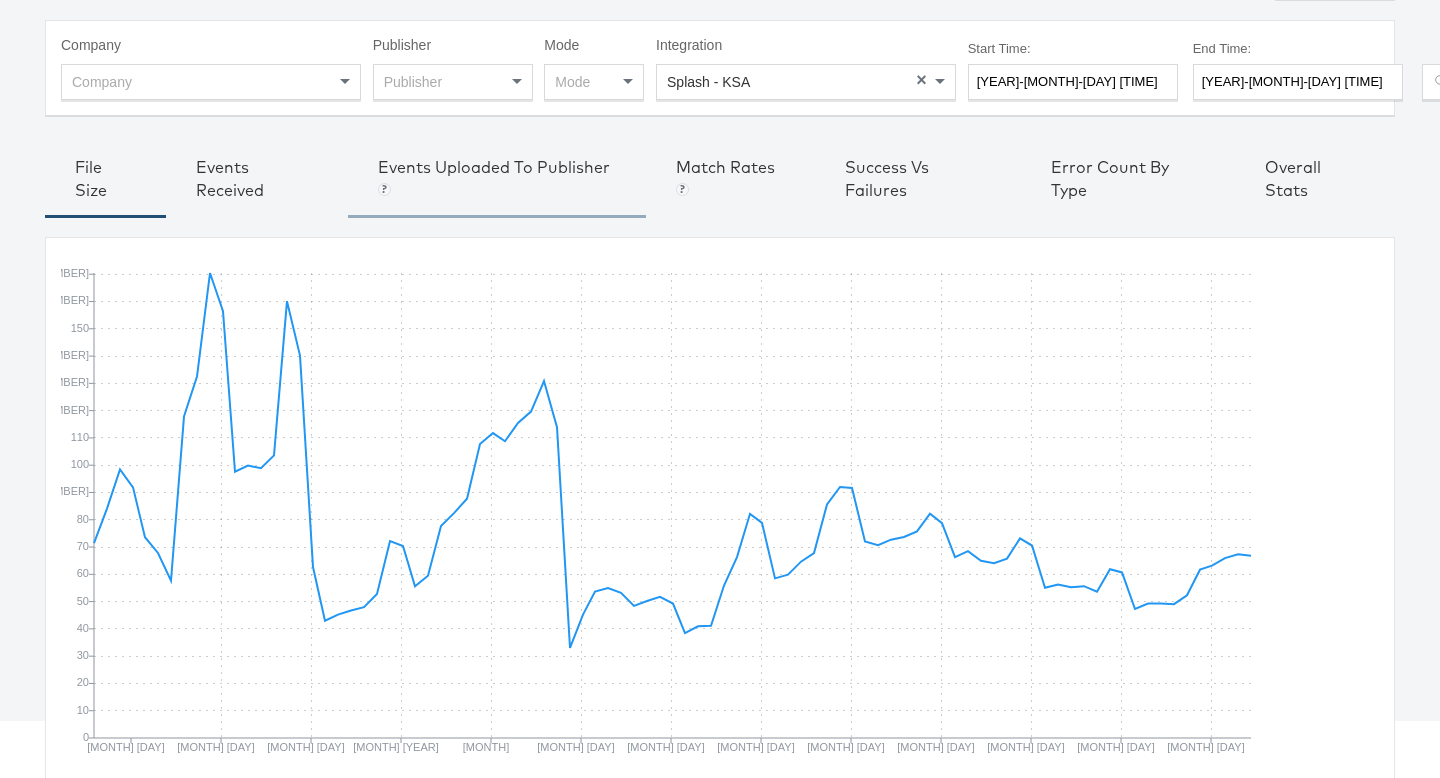 click on "Events Uploaded to Publisher  Currently, we support Facebook, Pinterest, Snapchat" at bounding box center [497, 179] 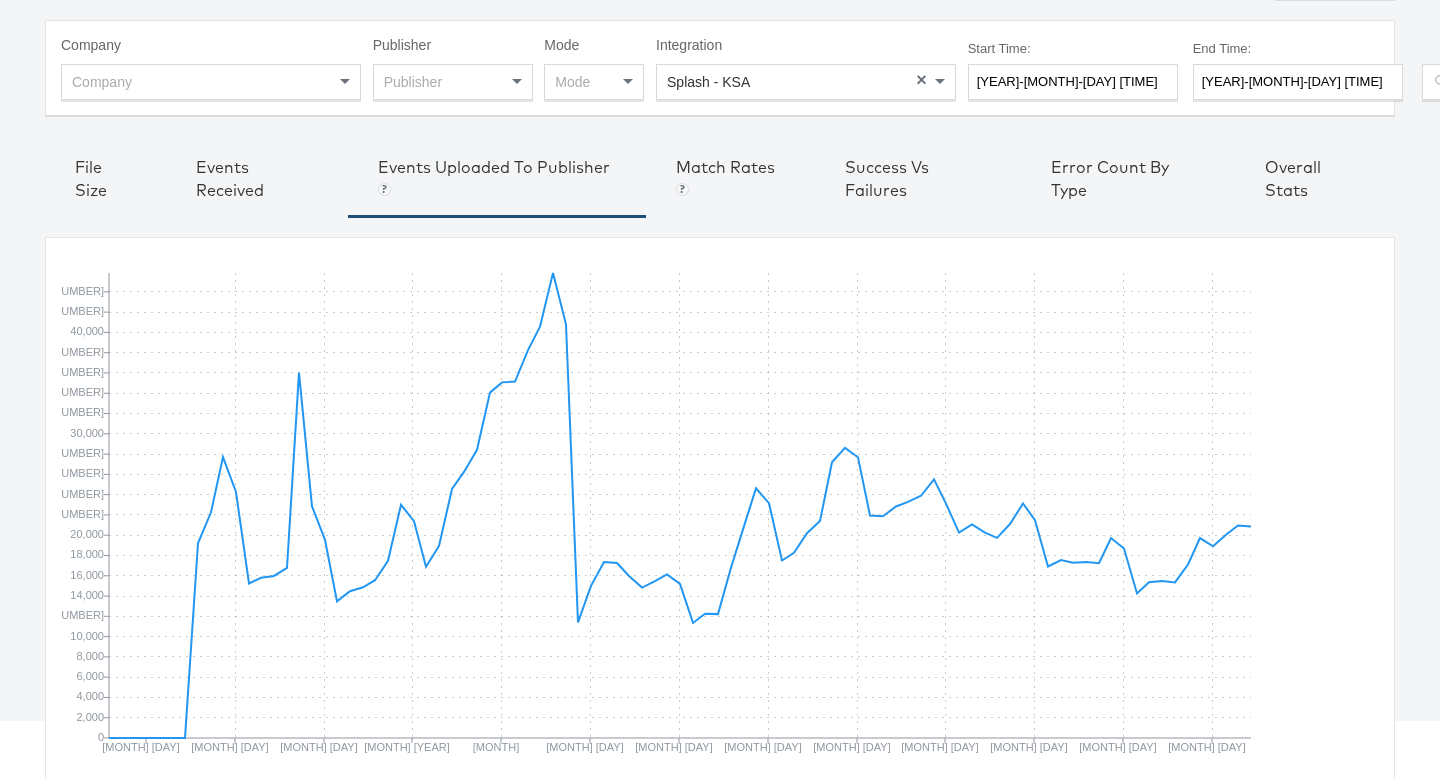 scroll, scrollTop: 0, scrollLeft: 0, axis: both 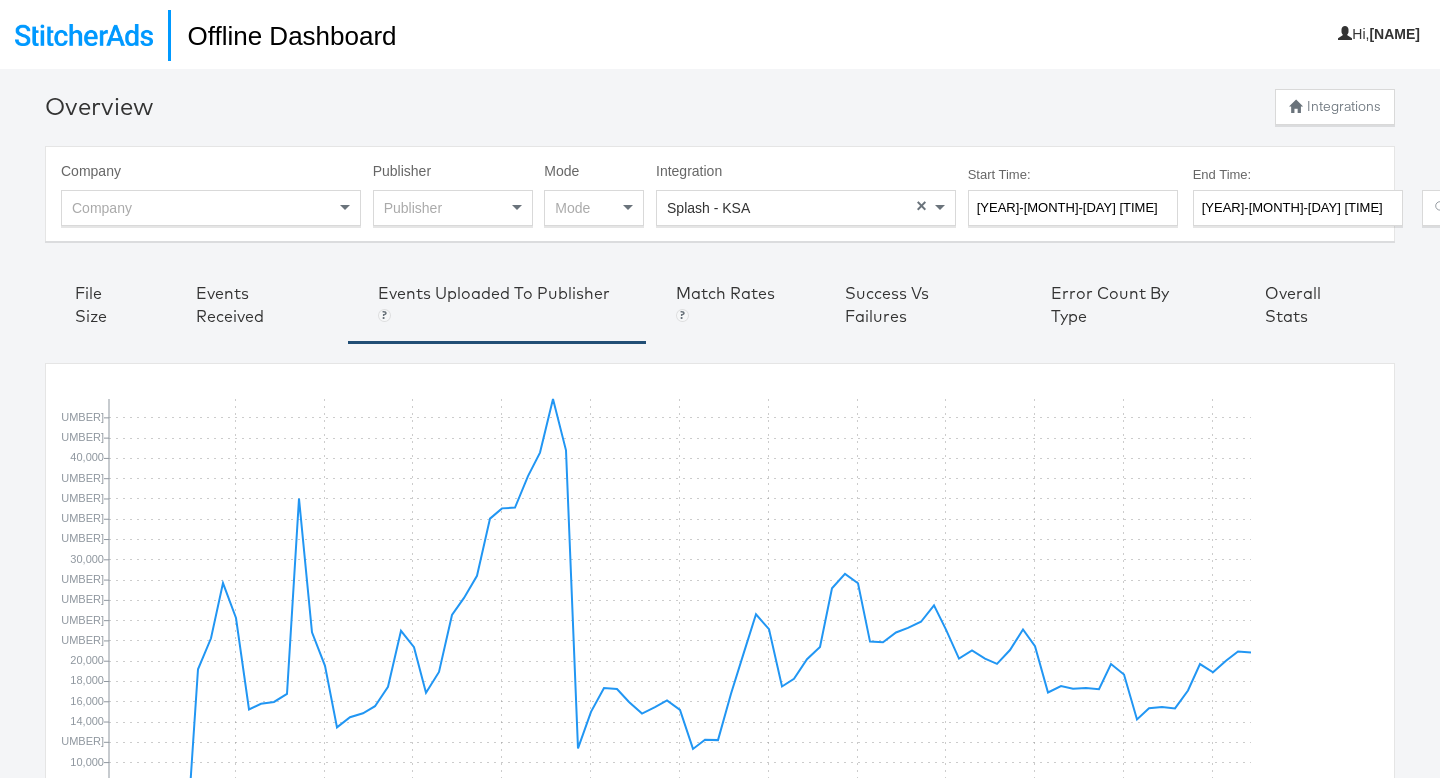 type on "[YEAR]-[MONTH]-[DAY] [TIME]" 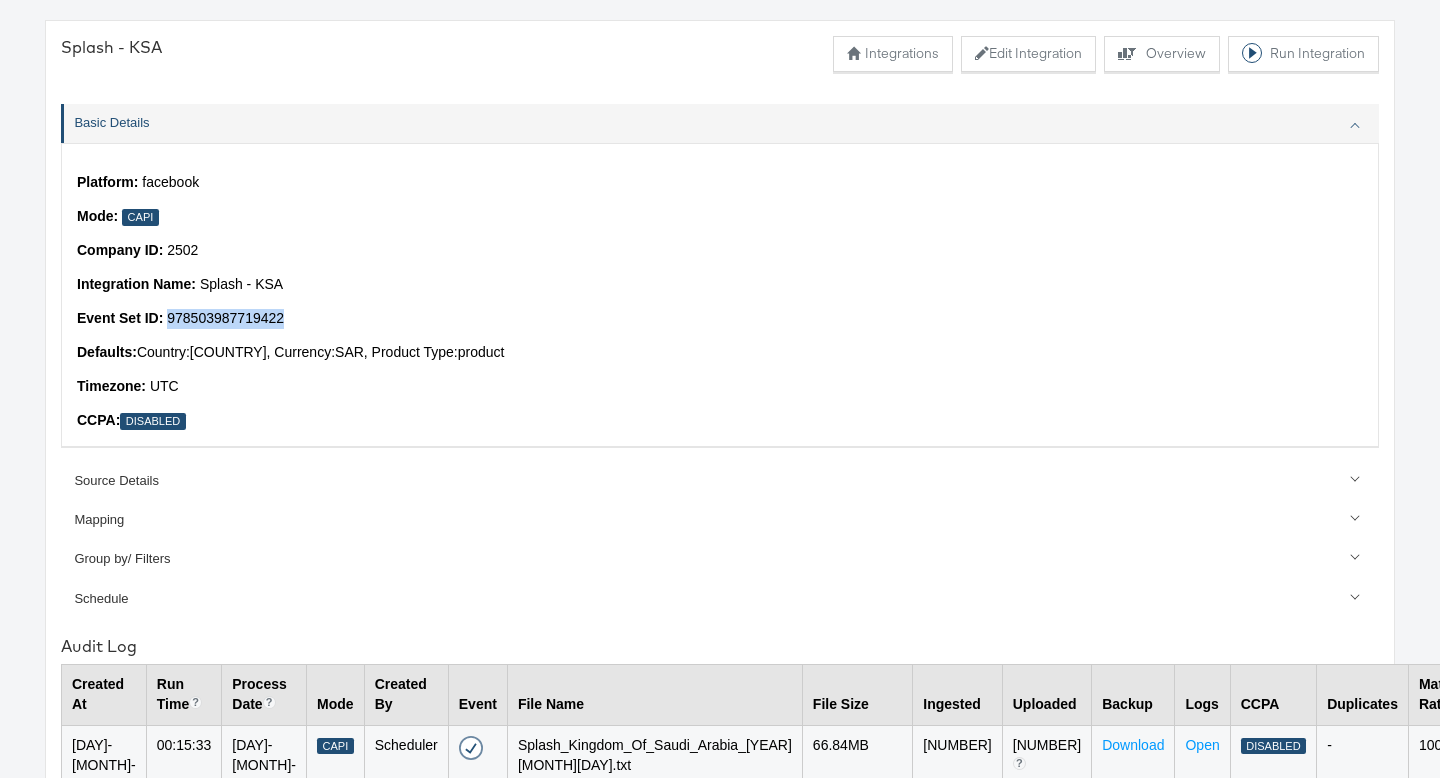 drag, startPoint x: 161, startPoint y: 314, endPoint x: 282, endPoint y: 316, distance: 121.016525 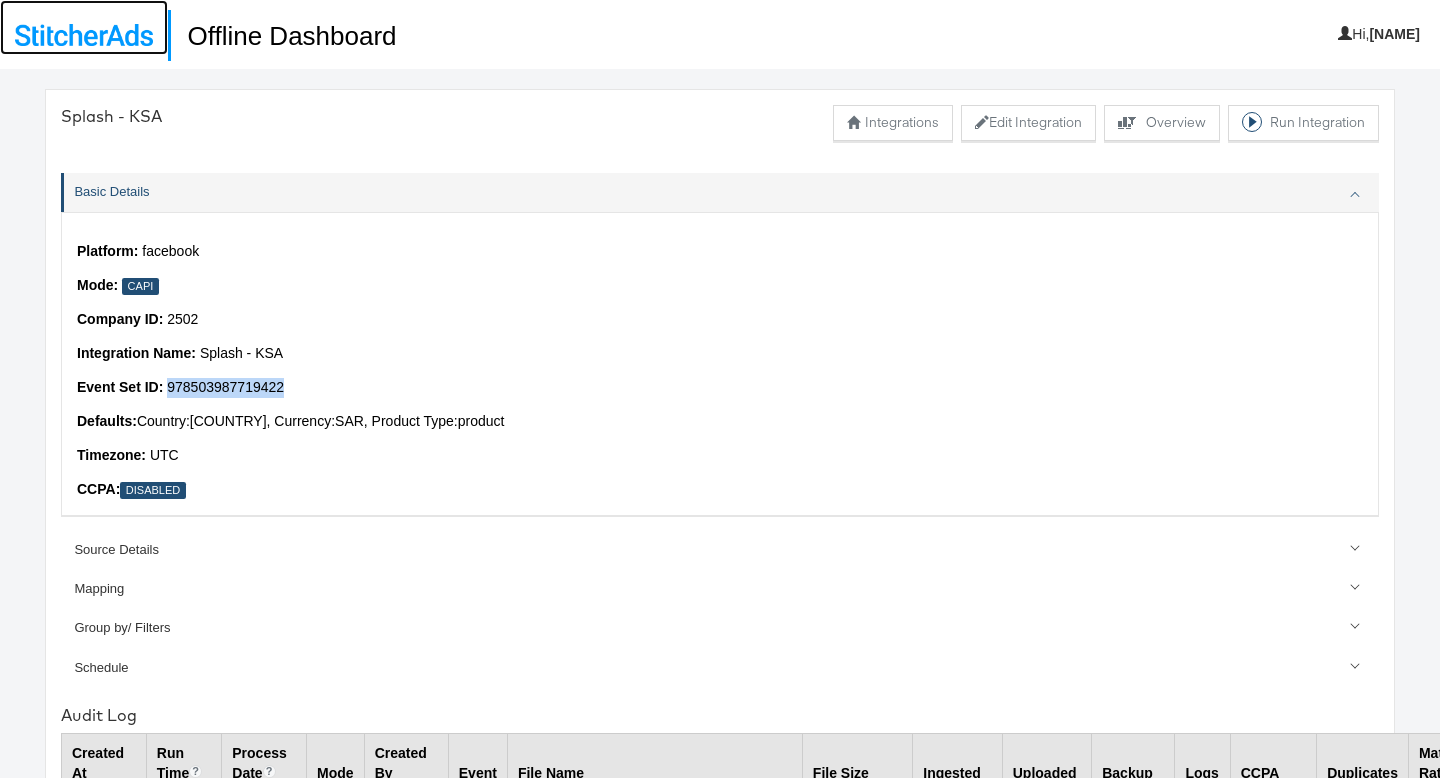 click at bounding box center [84, 35] 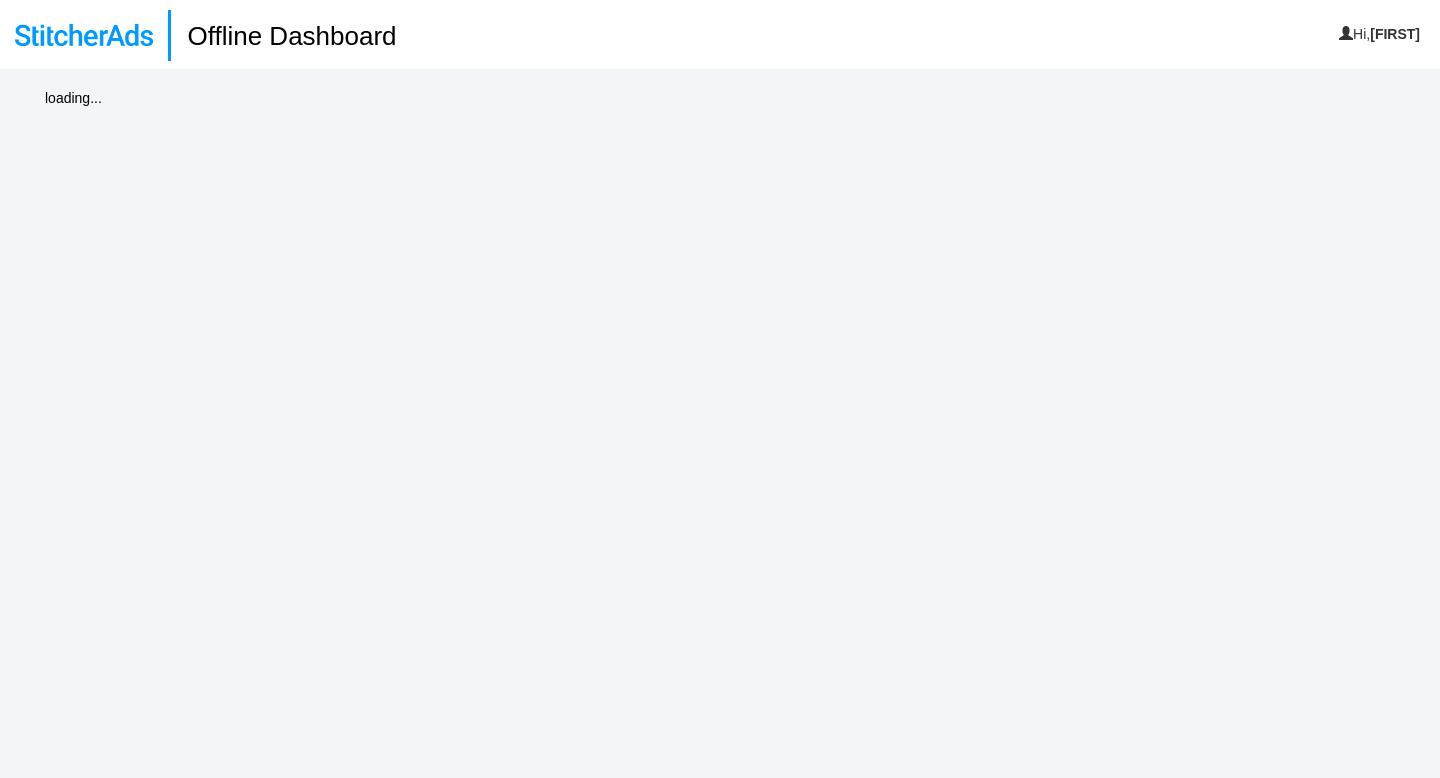 scroll, scrollTop: 0, scrollLeft: 0, axis: both 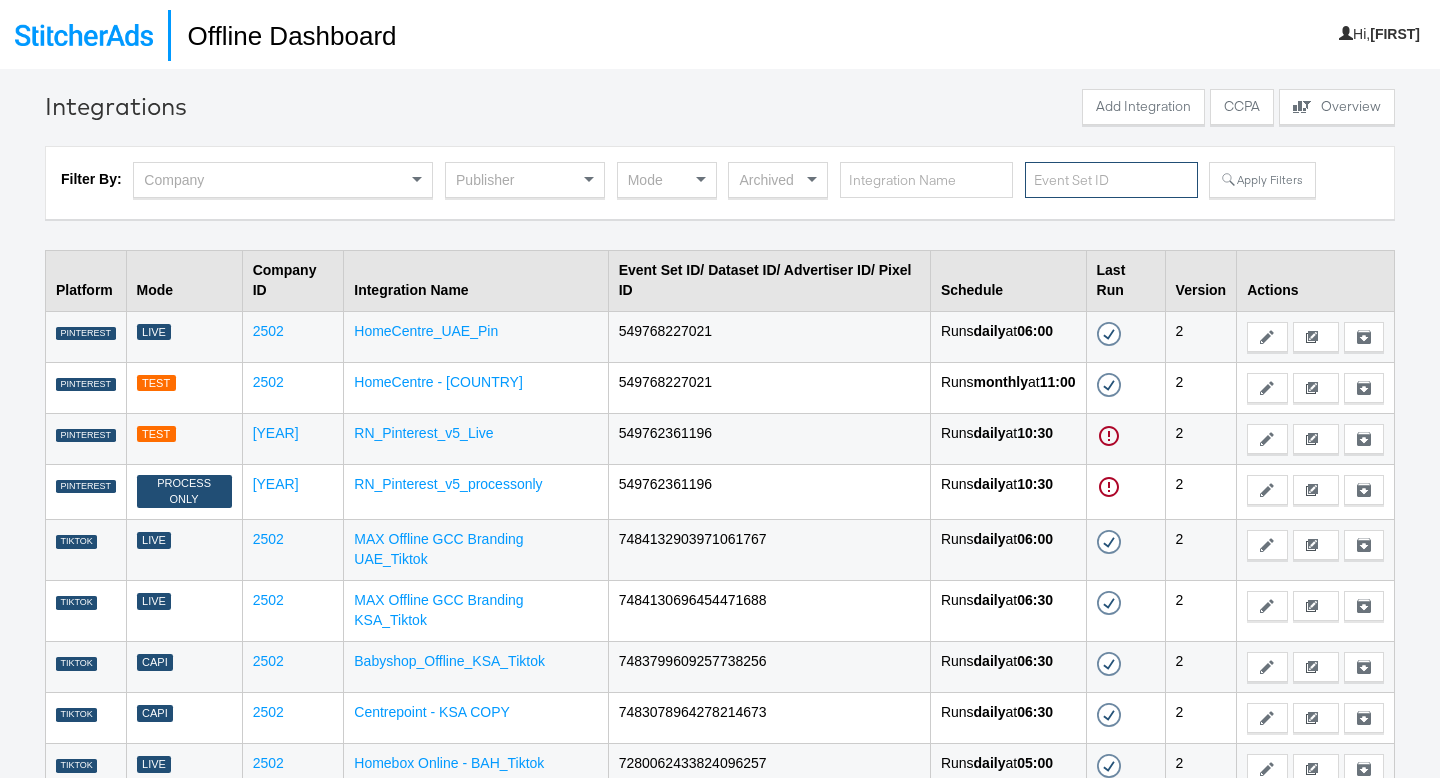 click at bounding box center [1111, 180] 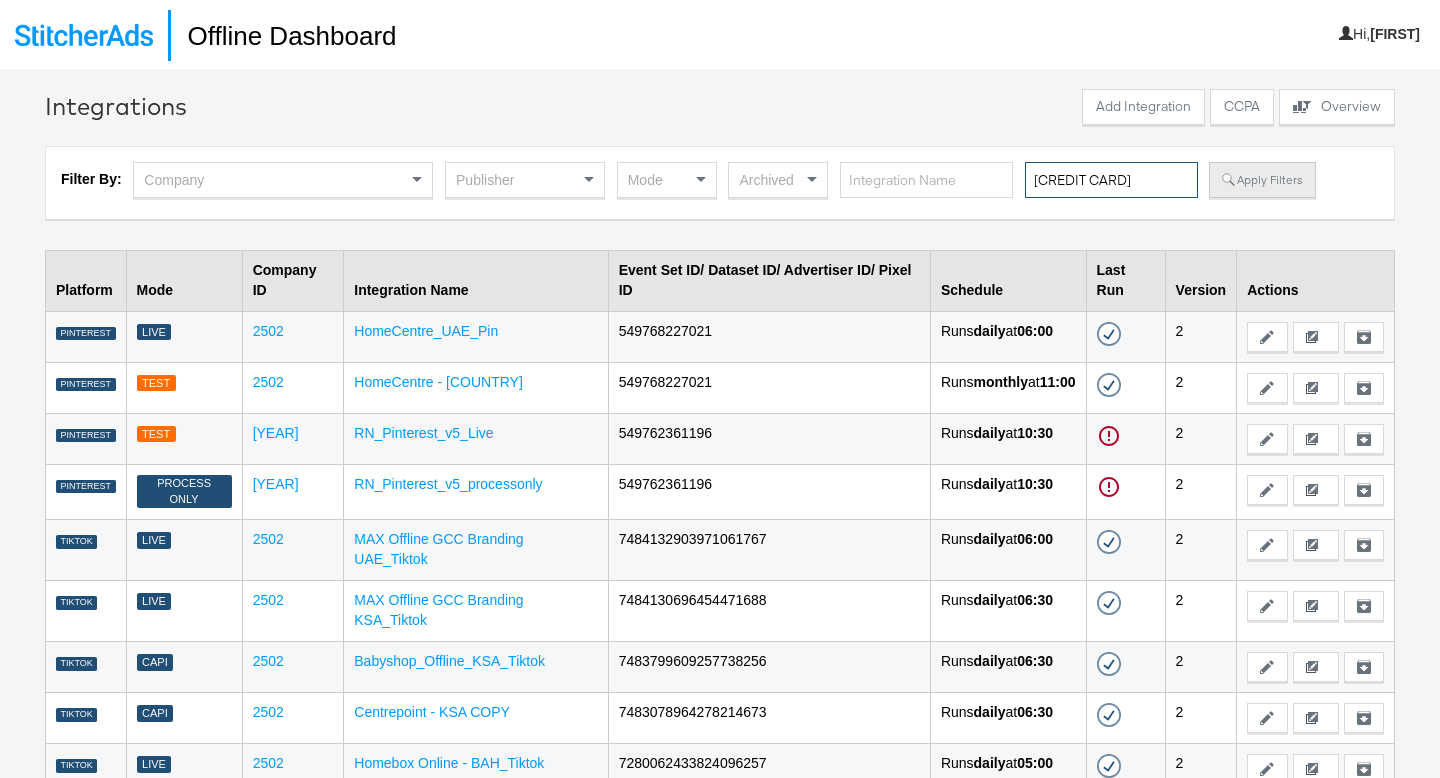type on "[CREDIT CARD]" 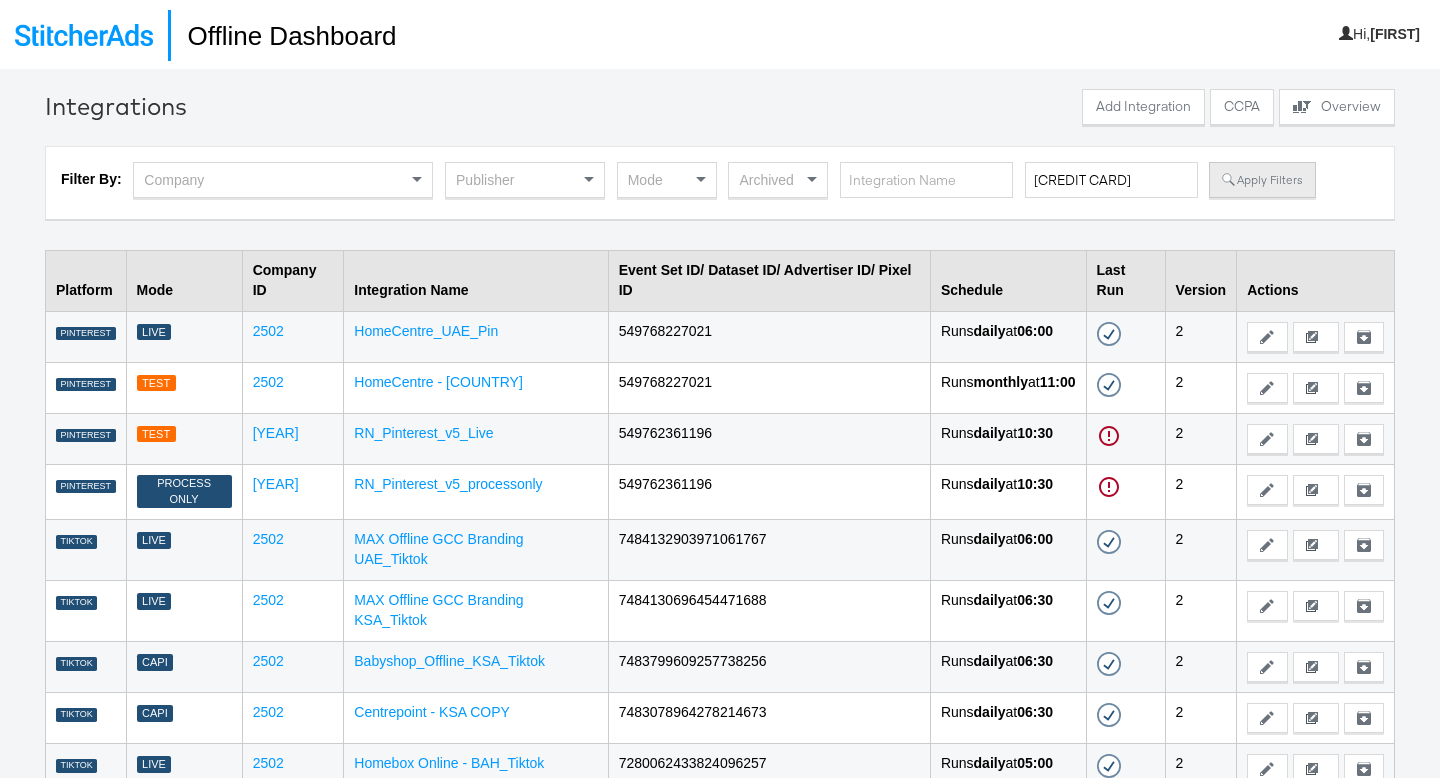 click on "Apply Filters" at bounding box center [1262, 180] 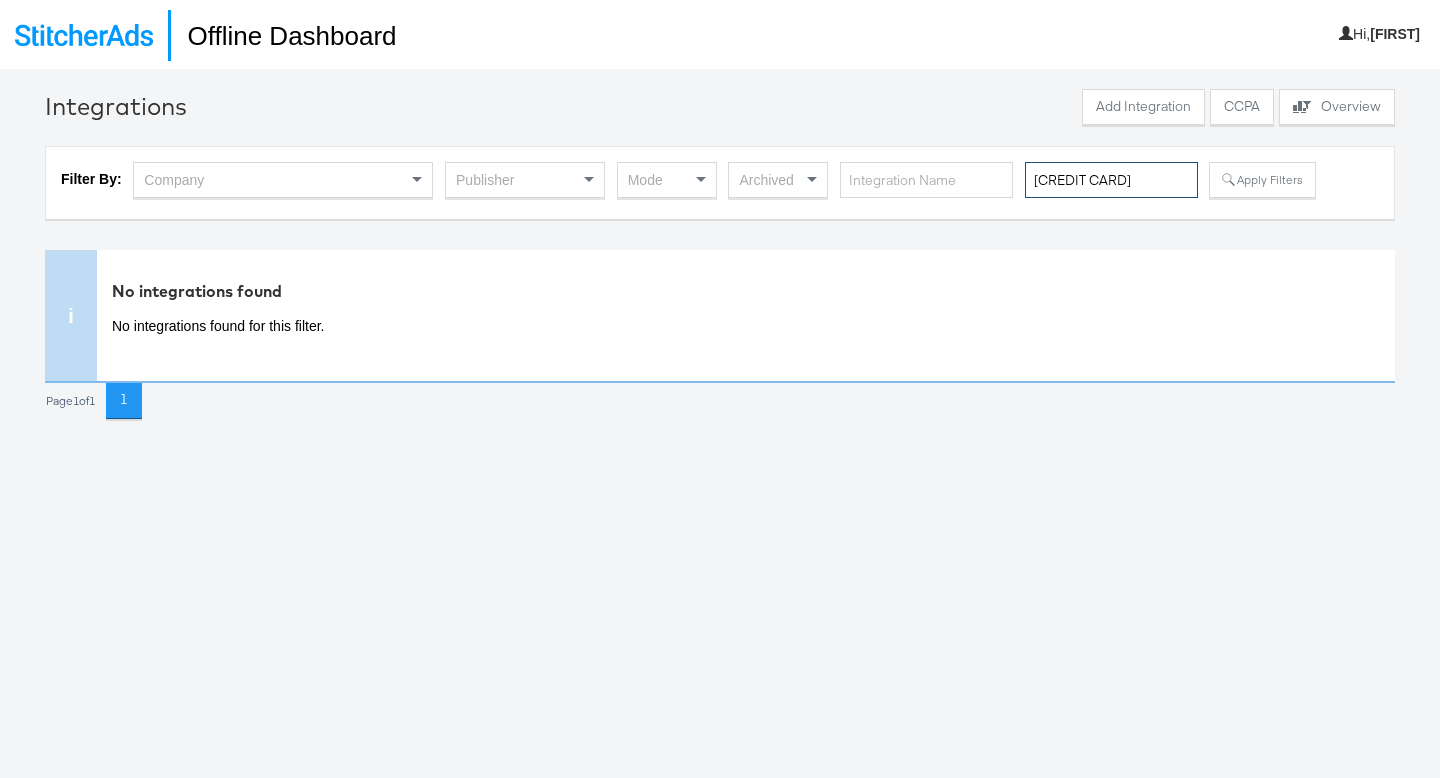 click on "[CREDIT CARD]" at bounding box center (1111, 180) 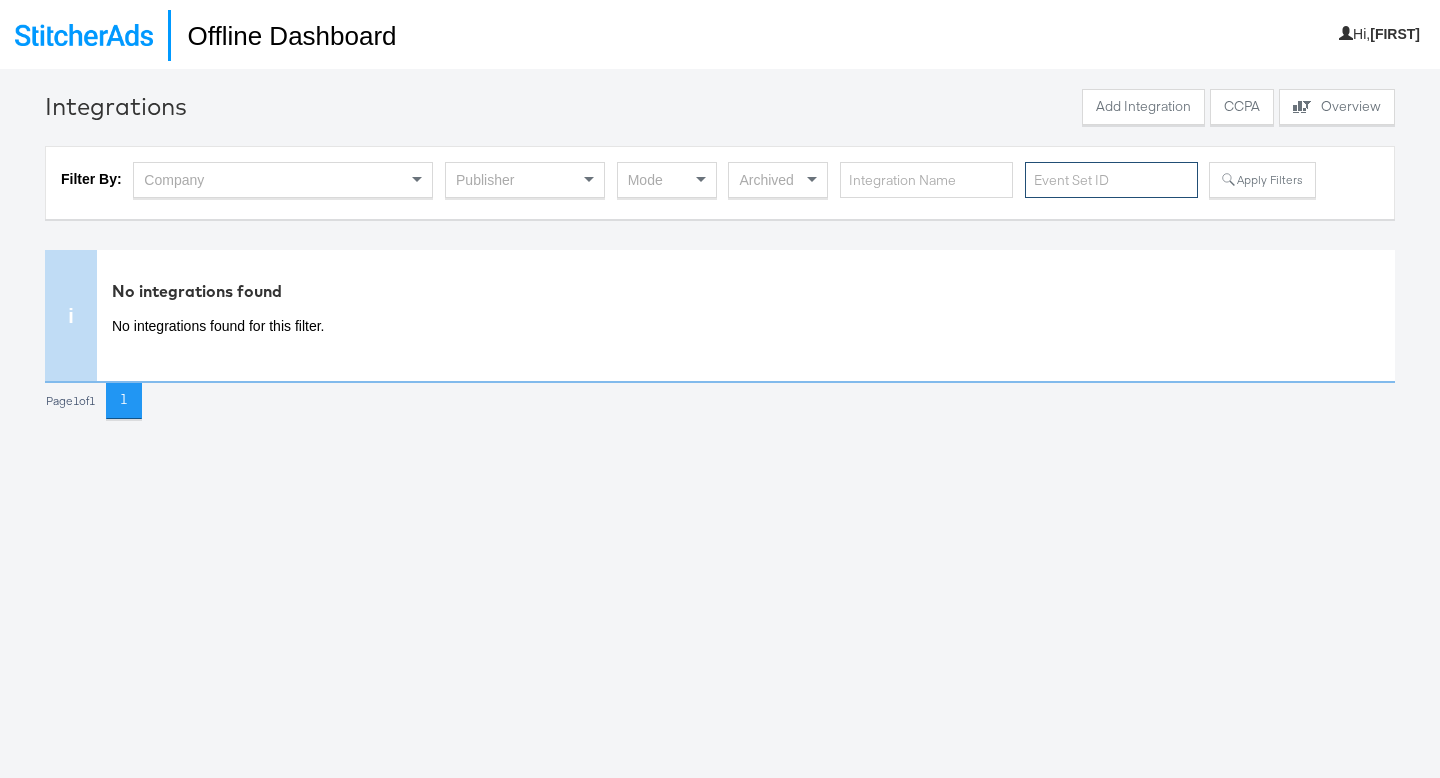 paste on "978503987719422" 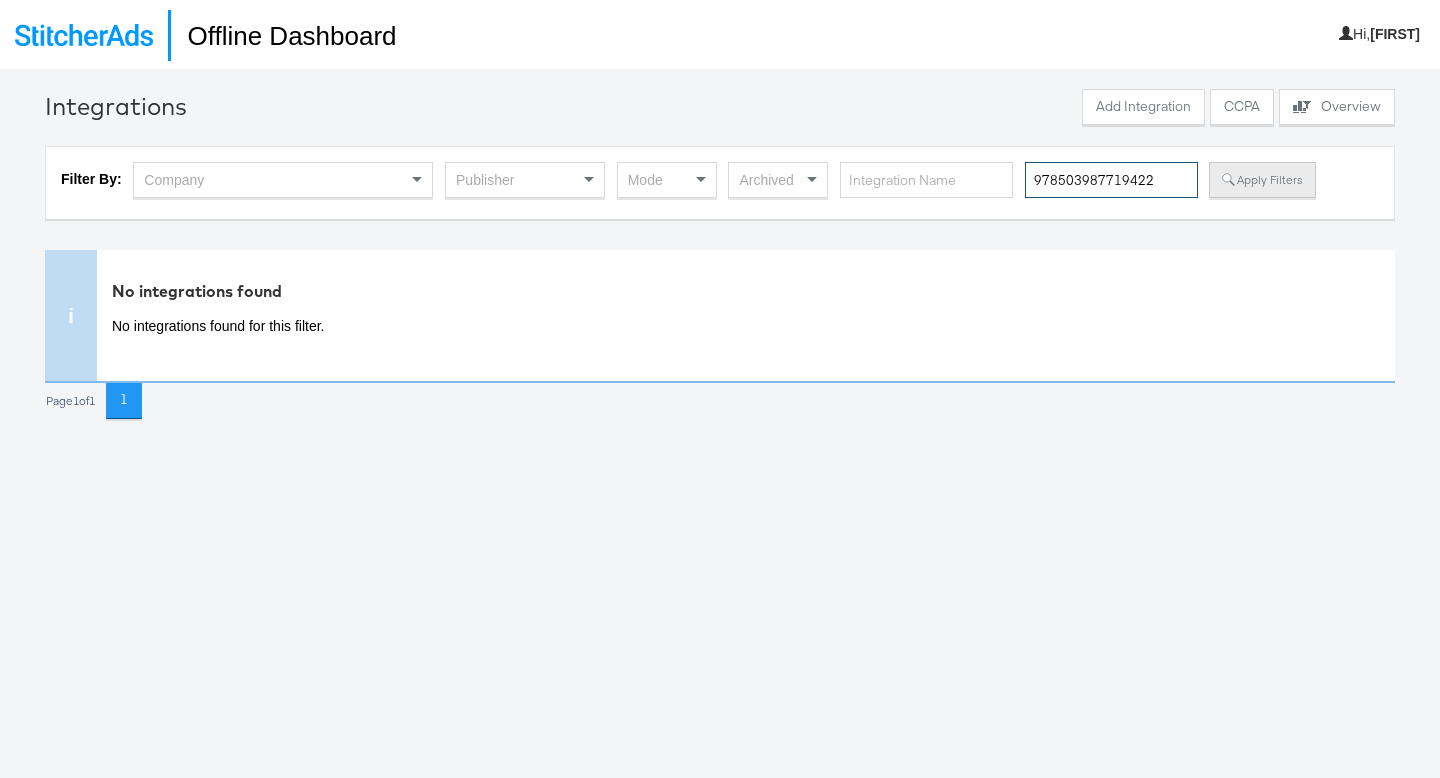 type on "978503987719422" 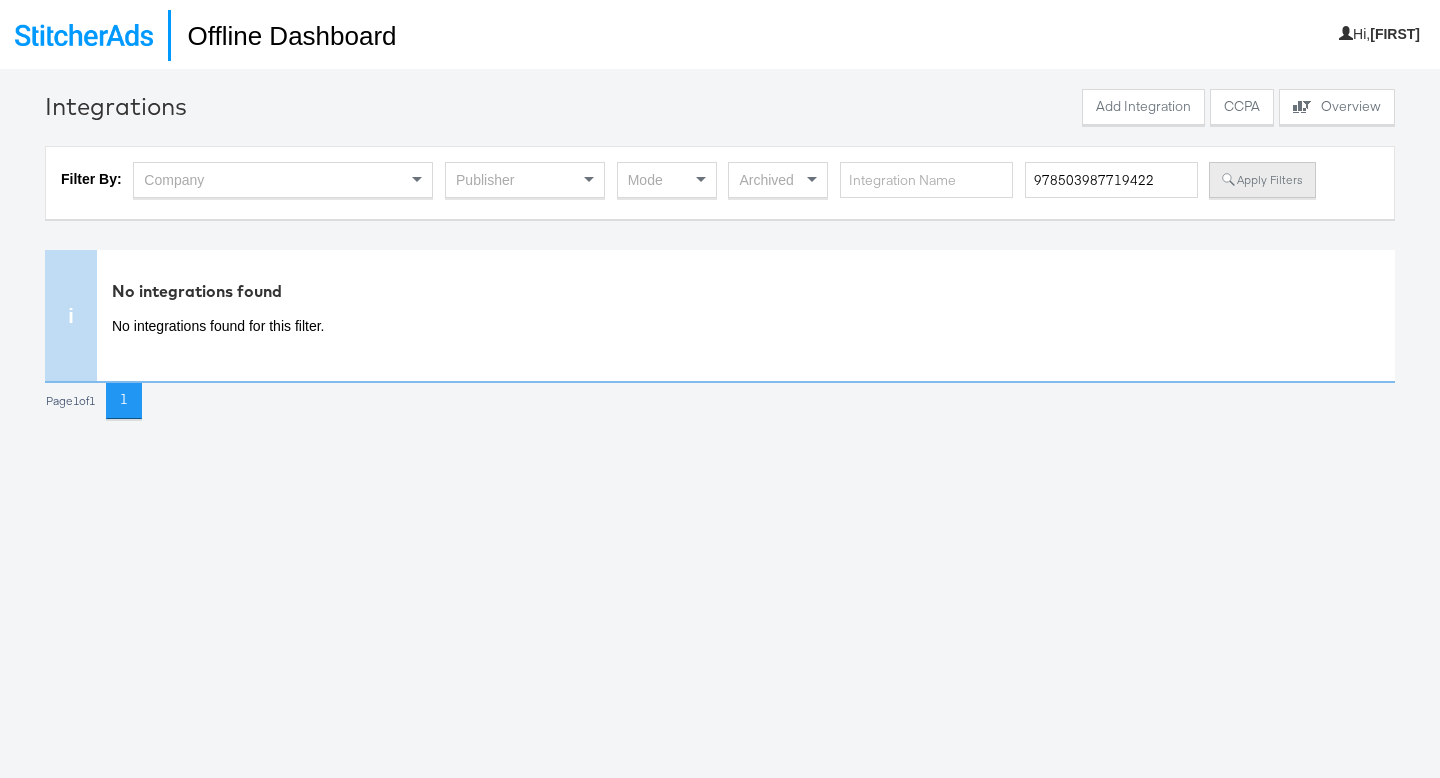 click on "Apply Filters" at bounding box center [1262, 180] 